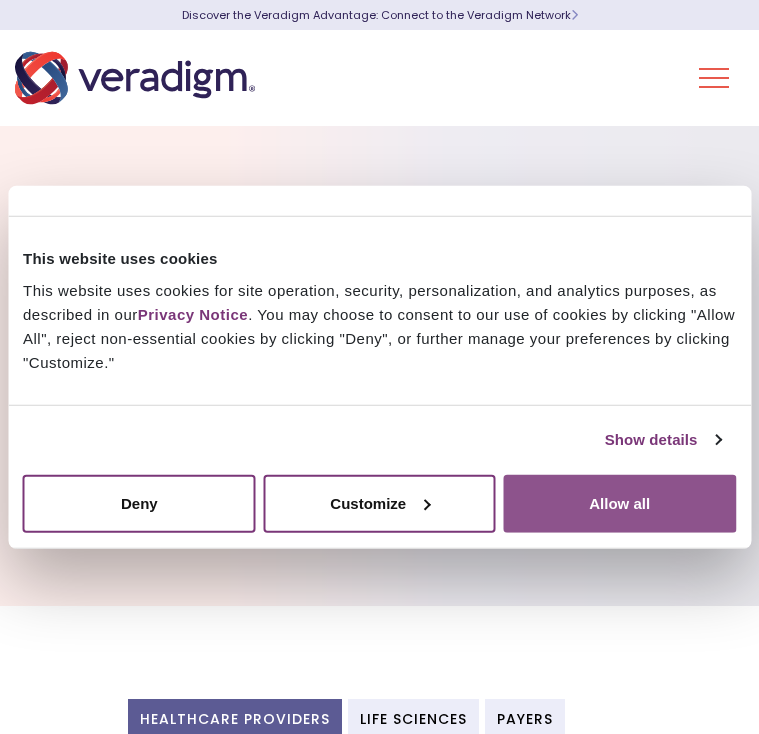 scroll, scrollTop: 0, scrollLeft: 0, axis: both 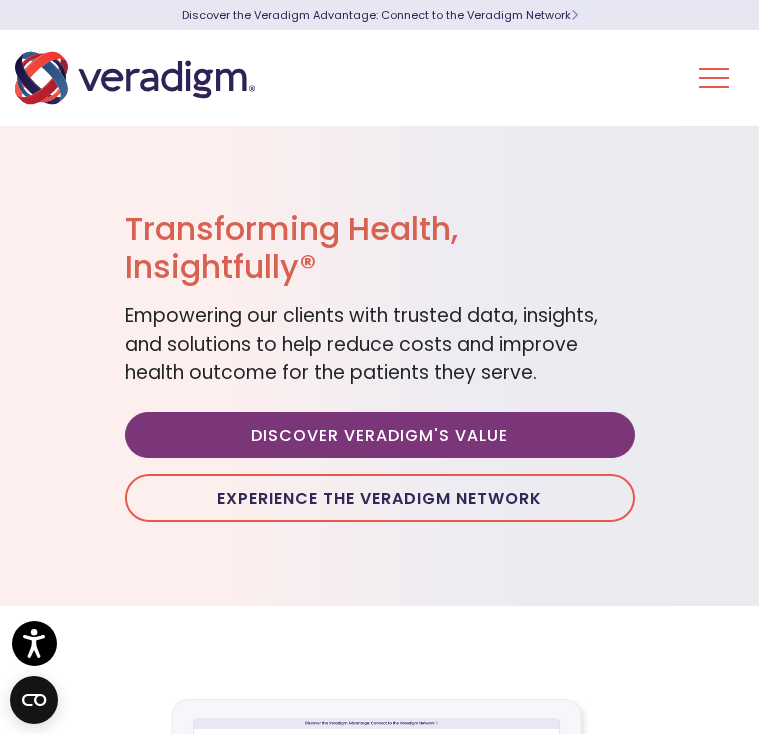 click at bounding box center (714, 78) 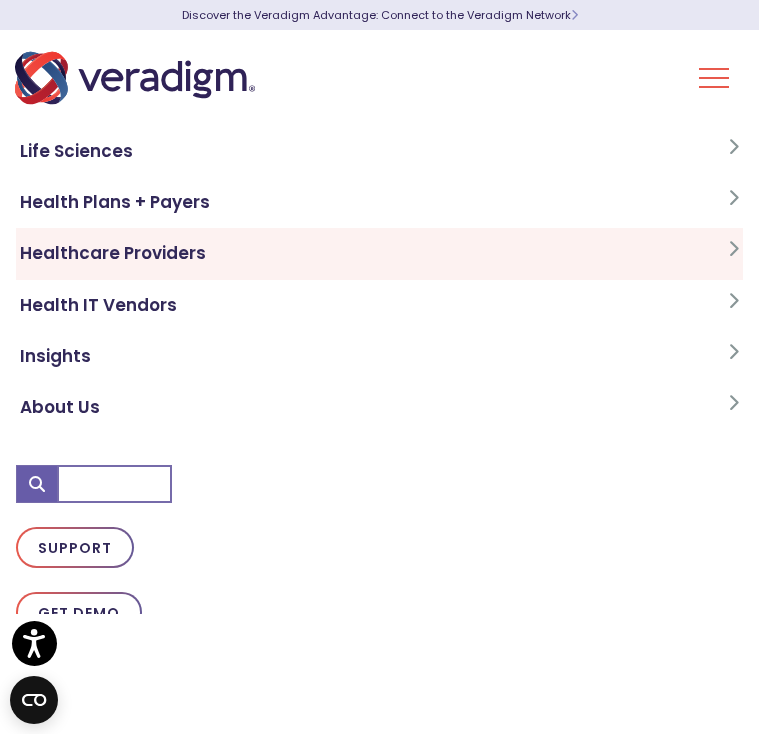 click on "Healthcare Providers" at bounding box center [379, 253] 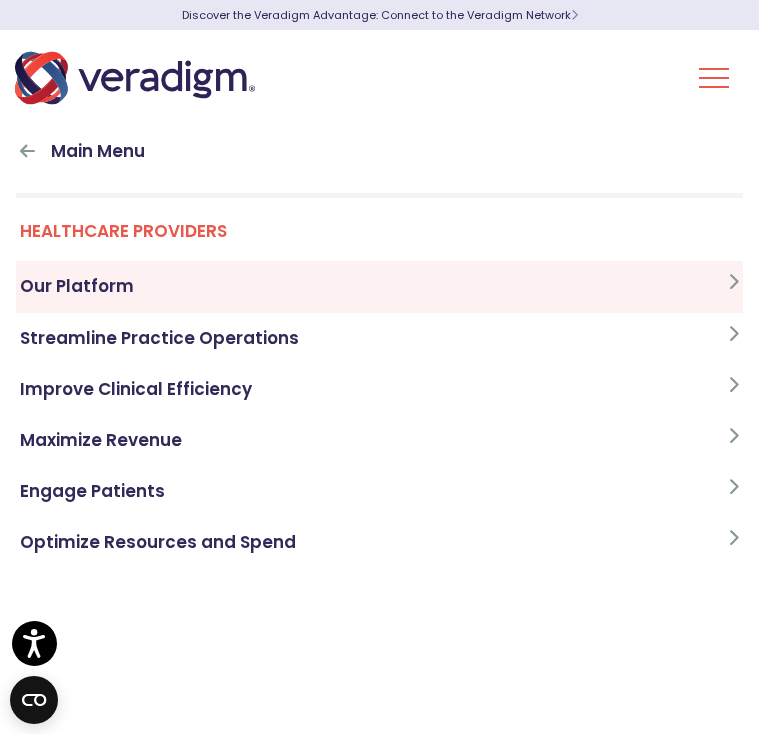 click on "Our Platform" at bounding box center [379, 286] 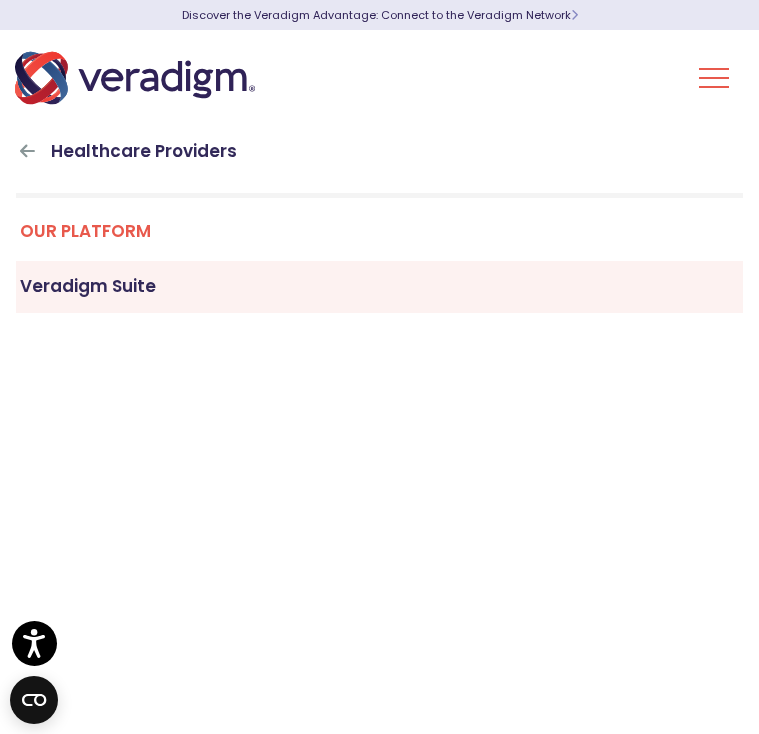click on "Veradigm Suite" at bounding box center (379, 286) 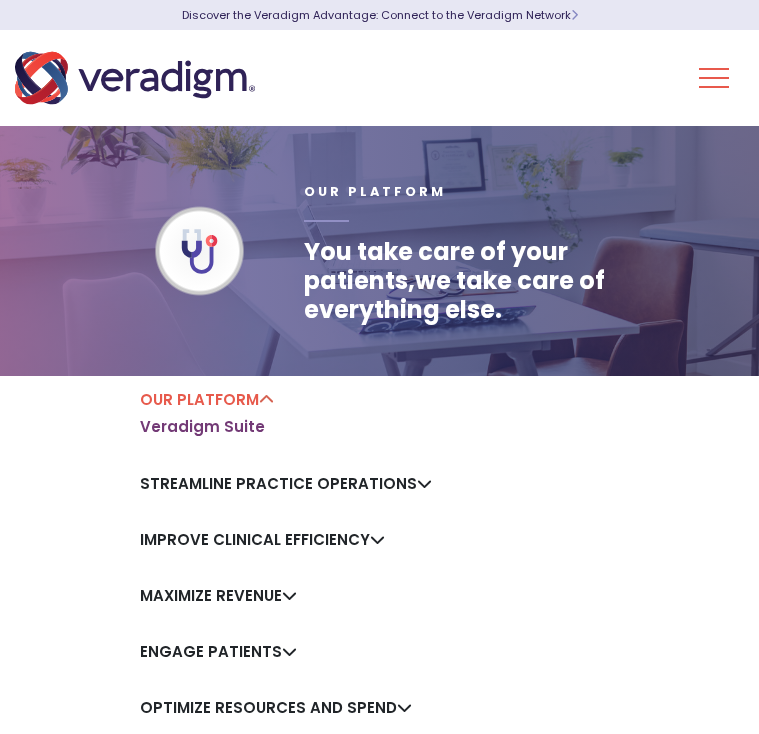 scroll, scrollTop: 0, scrollLeft: 0, axis: both 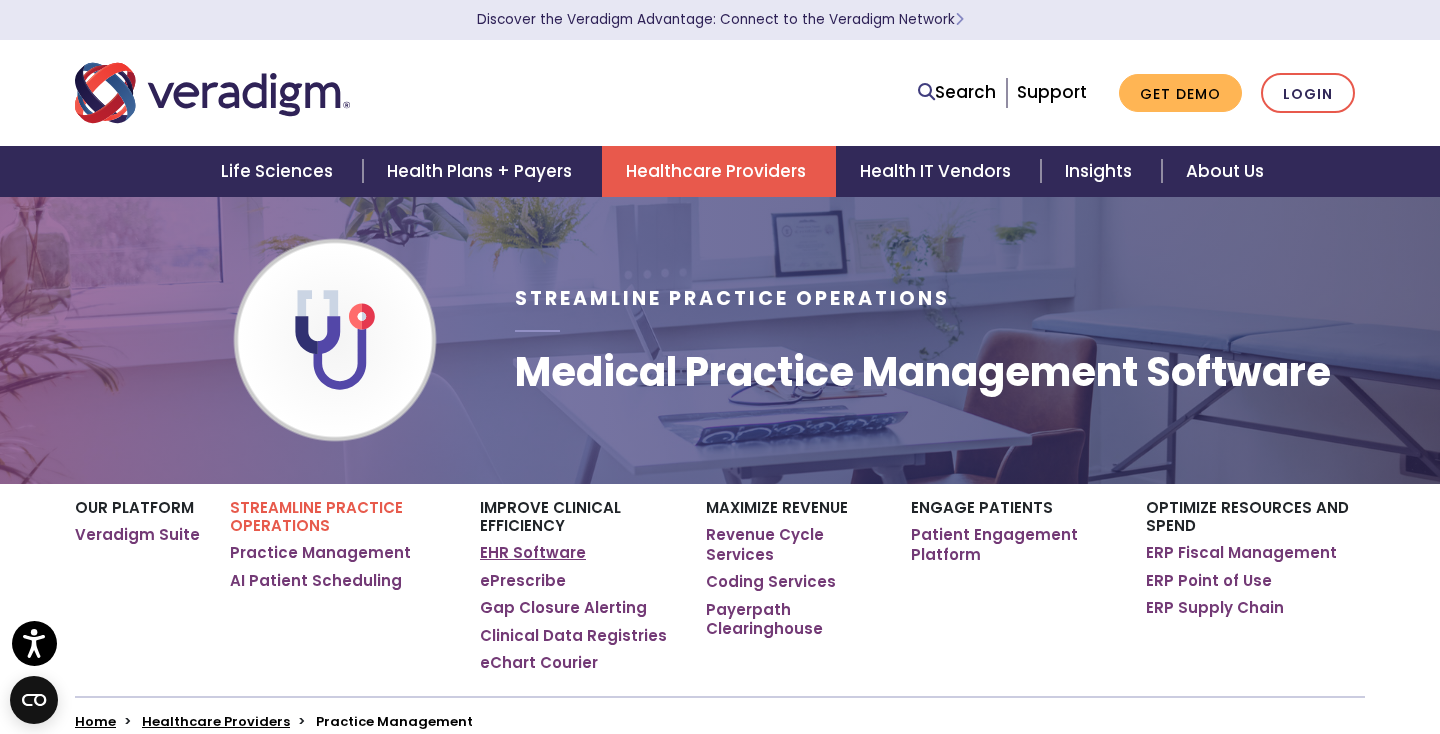 click on "EHR Software" at bounding box center [533, 553] 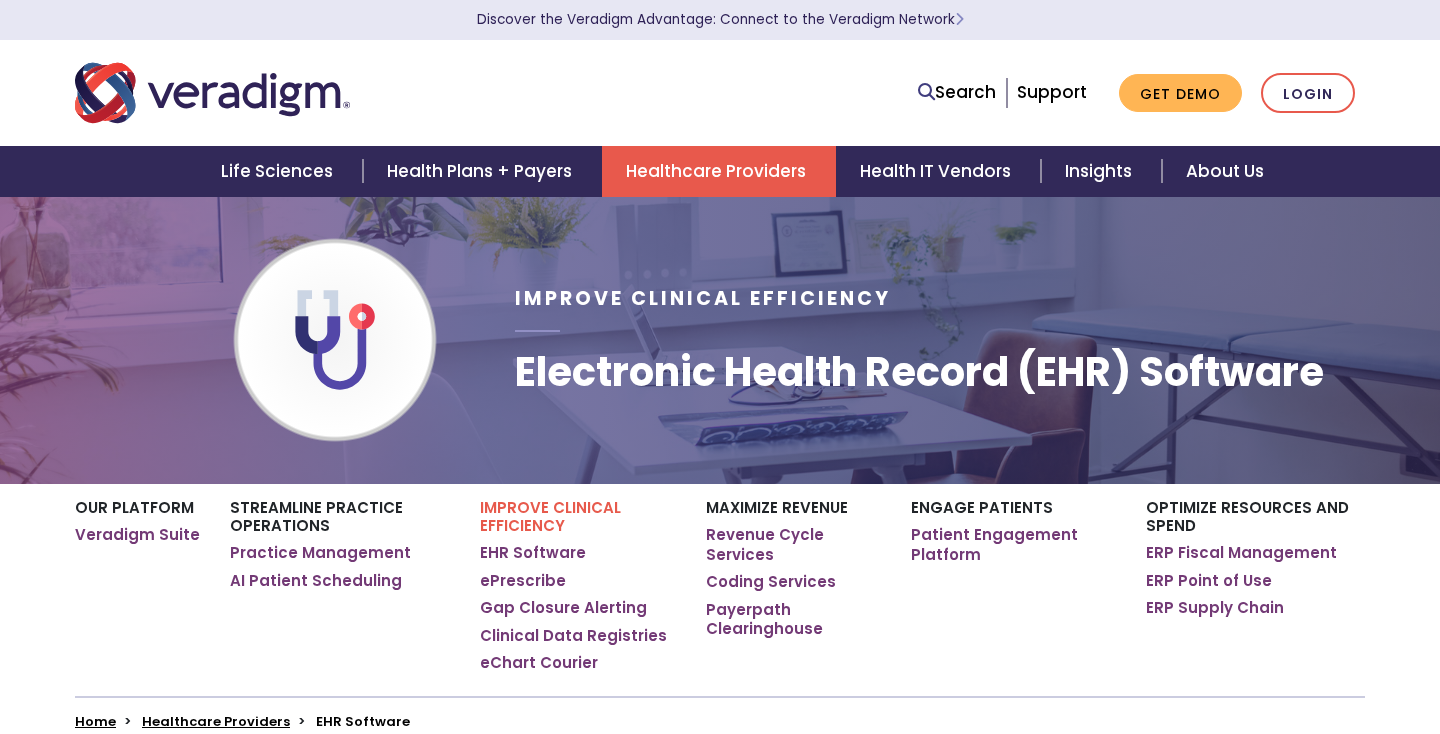 scroll, scrollTop: 0, scrollLeft: 0, axis: both 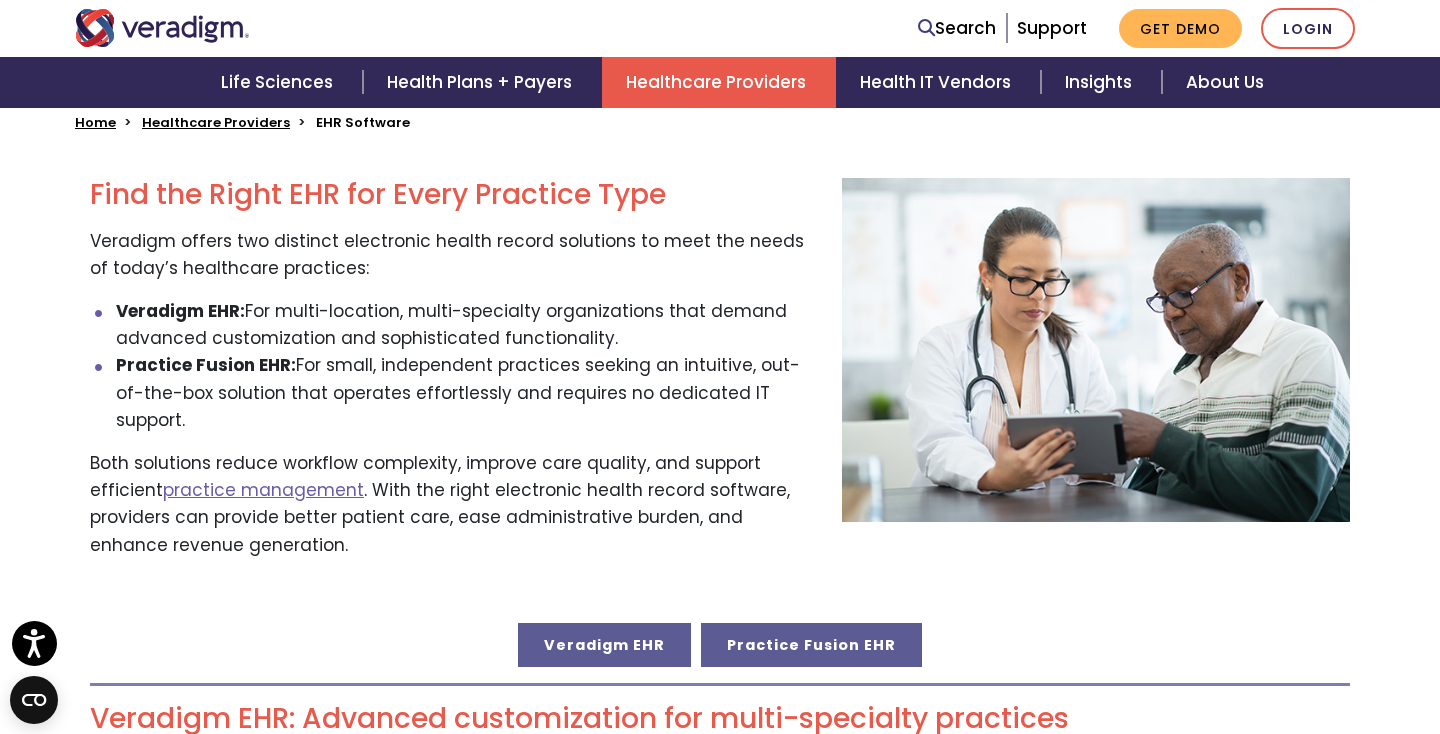 click on "Practice Fusion EHR" at bounding box center [811, 645] 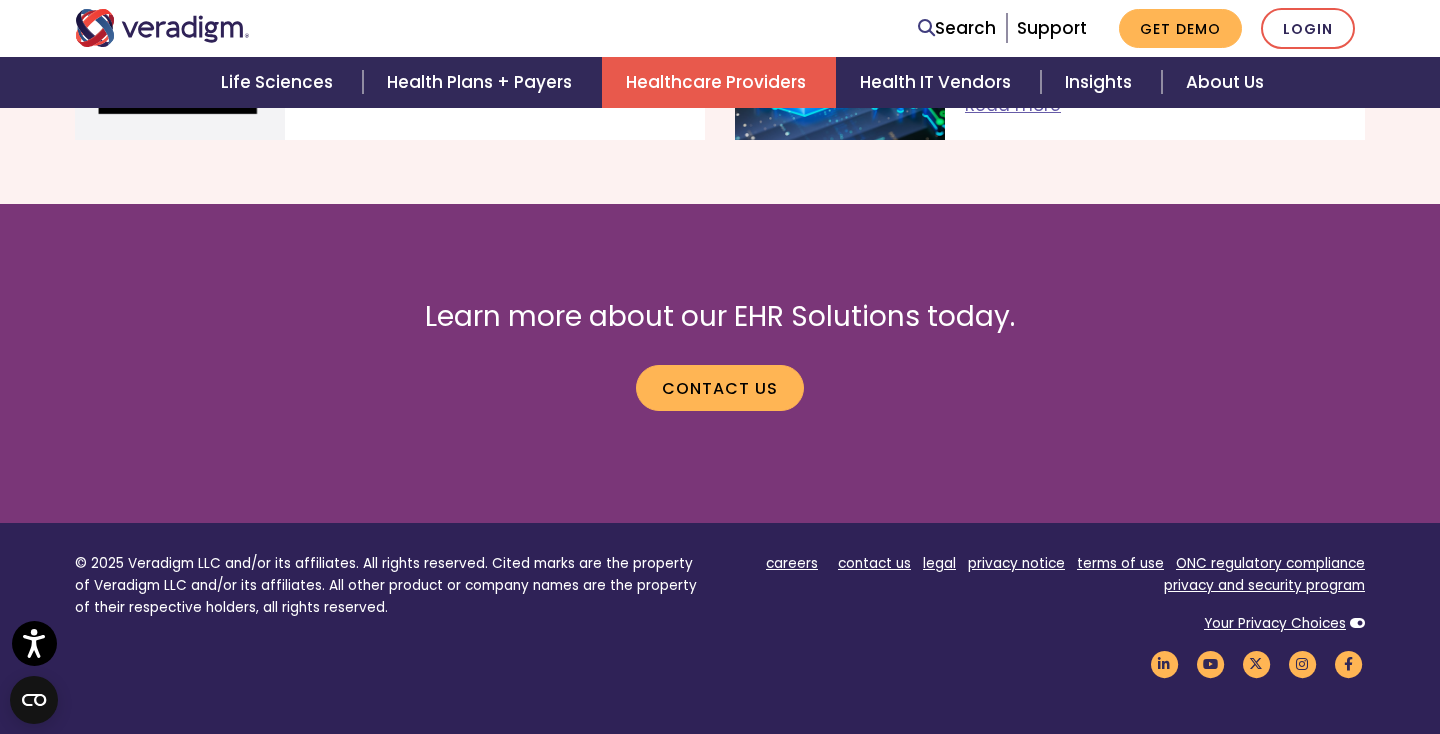 scroll, scrollTop: 3325, scrollLeft: 0, axis: vertical 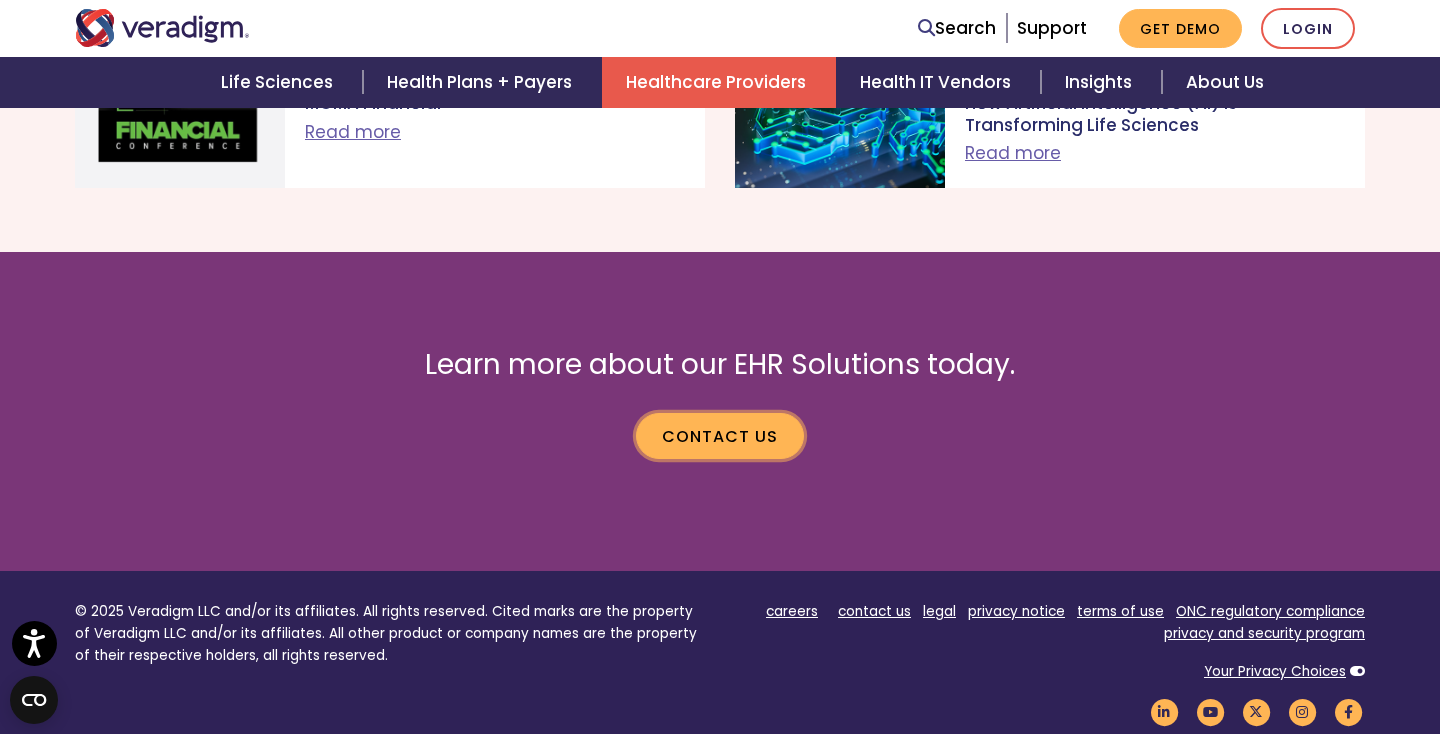 click on "Contact us" at bounding box center (720, 436) 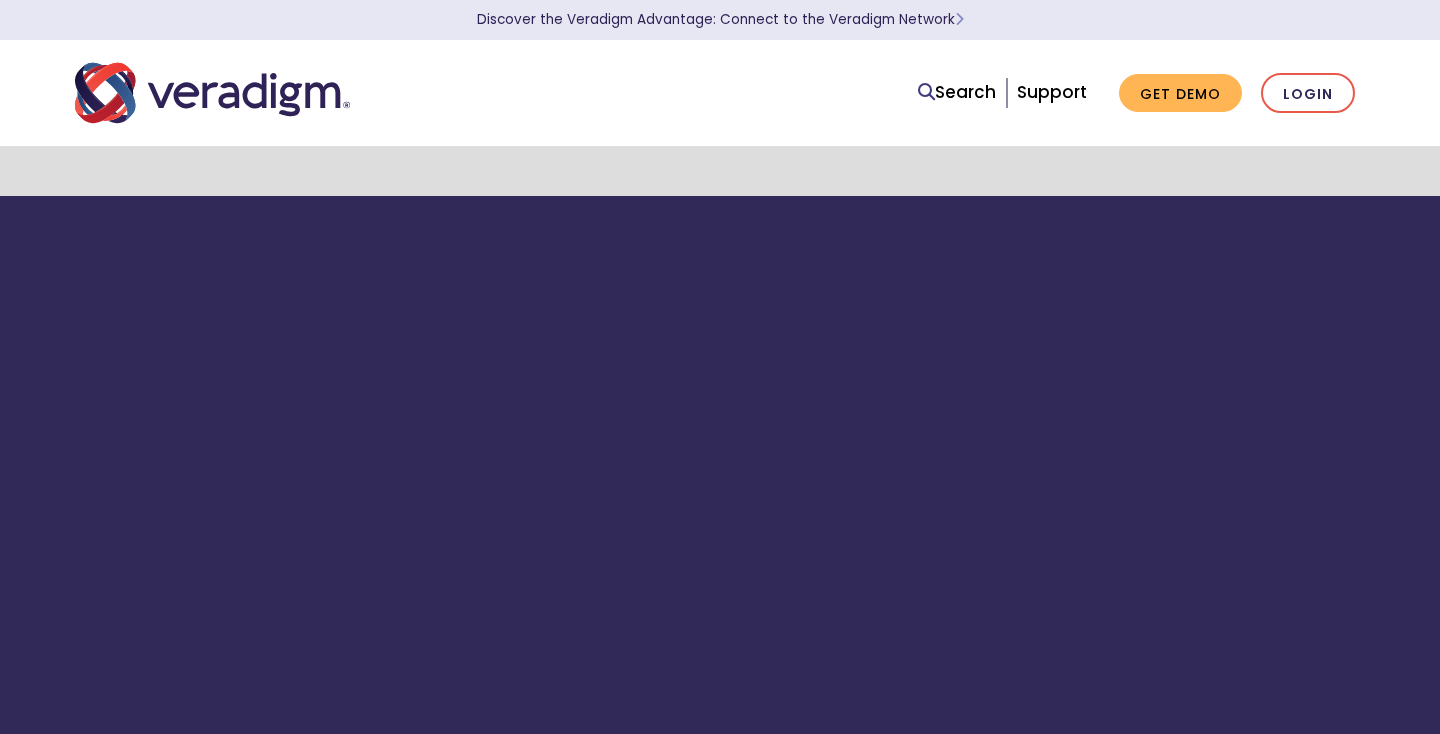 scroll, scrollTop: 0, scrollLeft: 0, axis: both 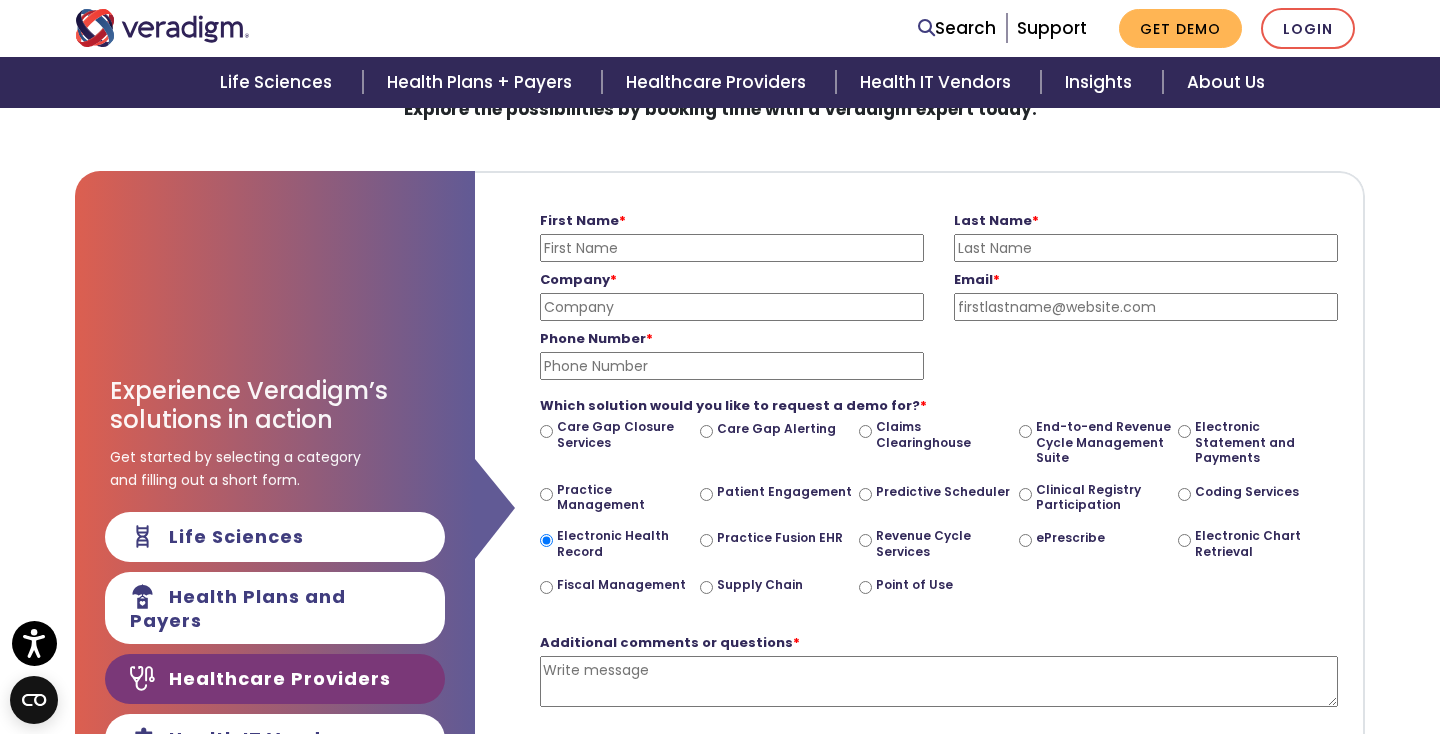 click on "First Name *" at bounding box center [732, 248] 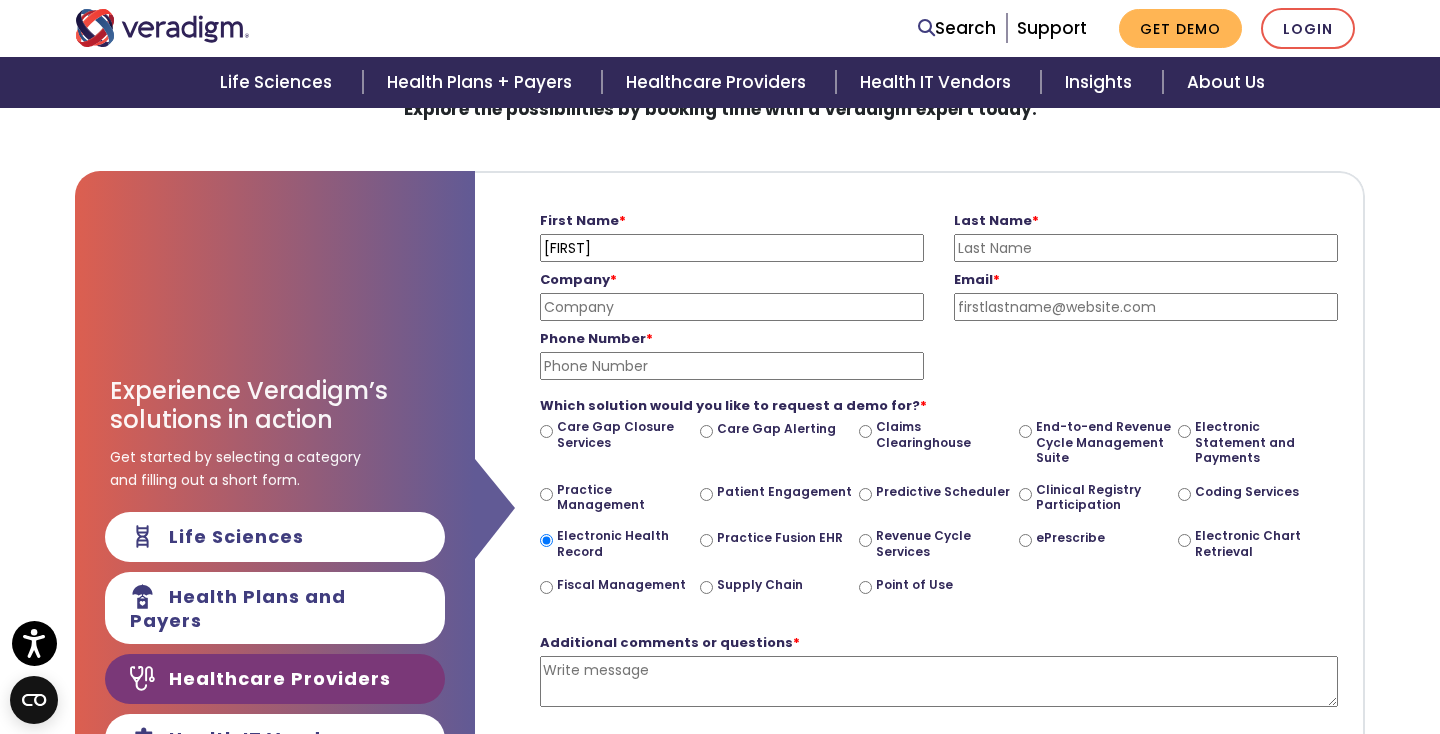 type on "[FIRST]" 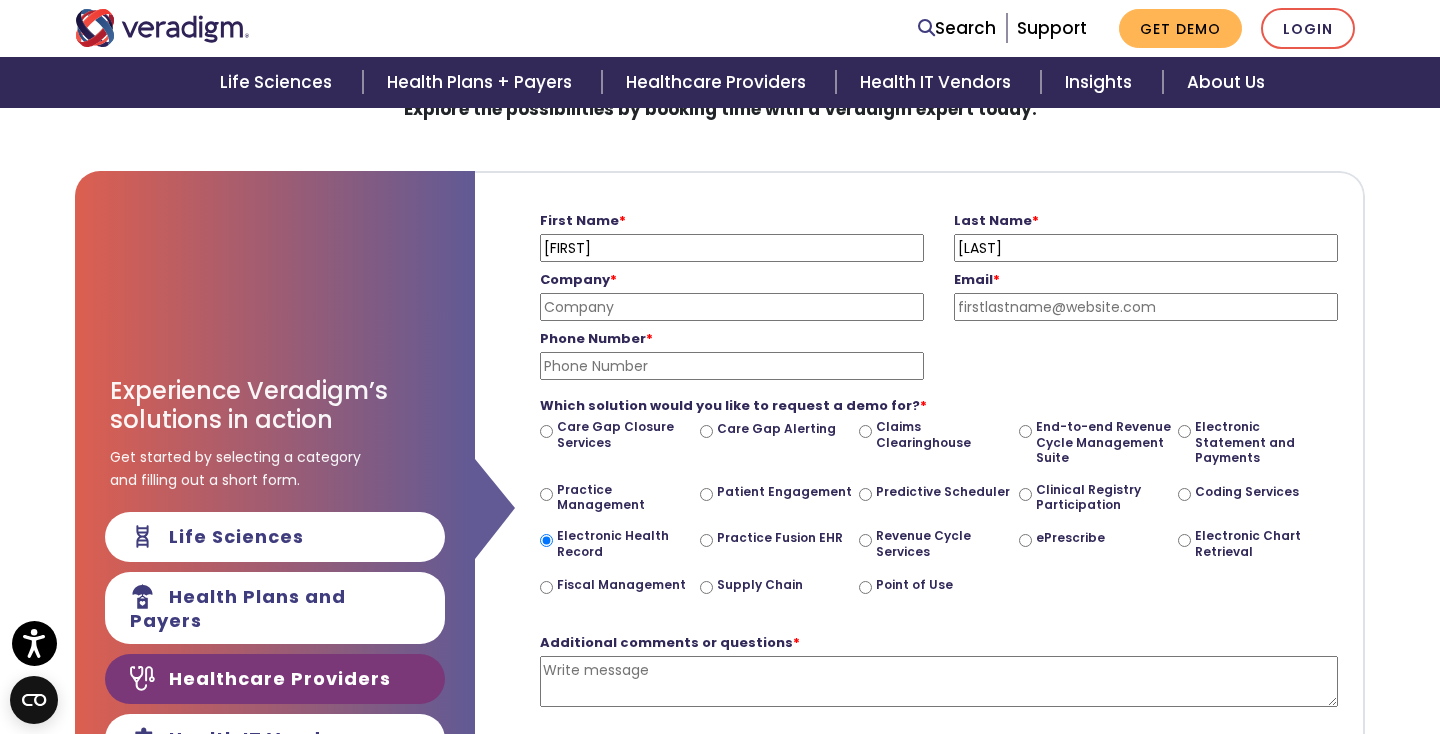 type on "[LAST]" 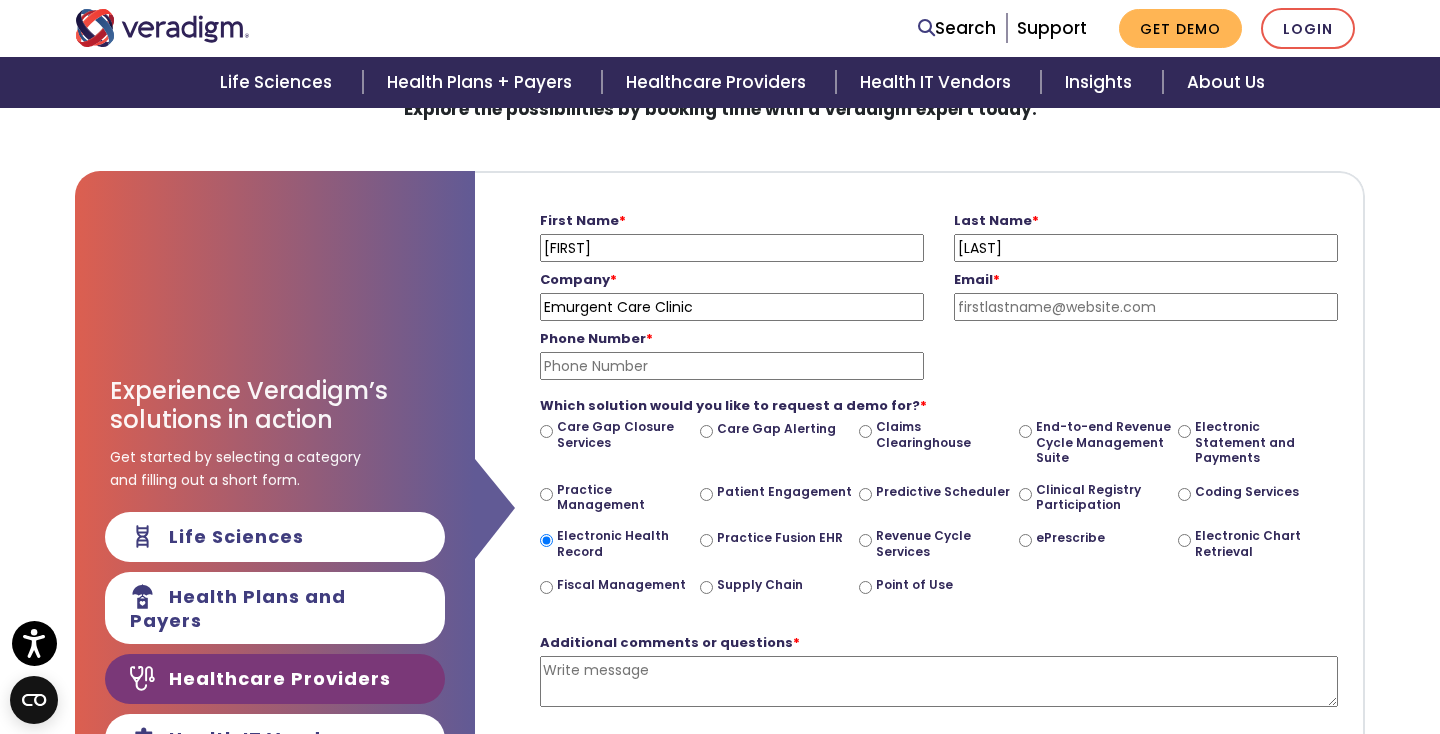 type on "Emurgent Care Clinic" 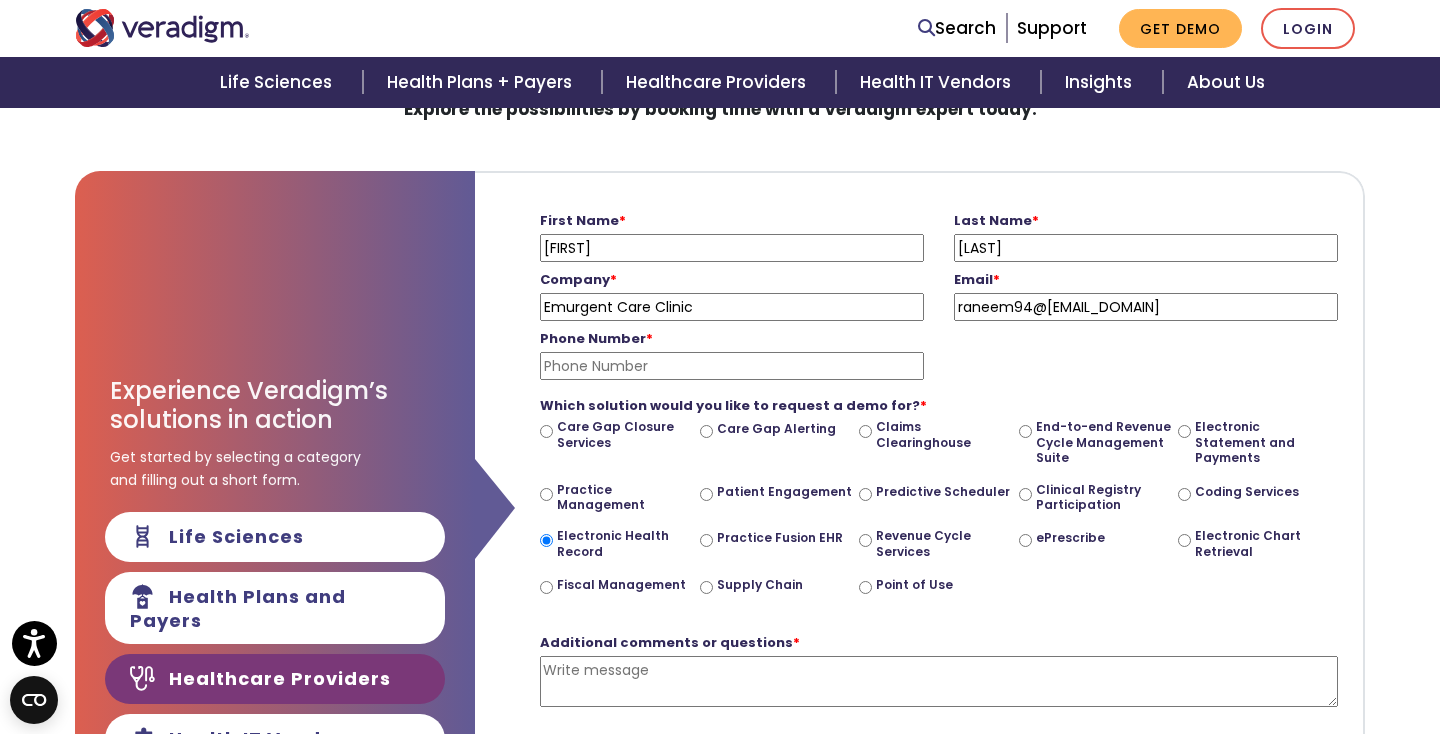 type on "raneem94@[EMAIL_DOMAIN]" 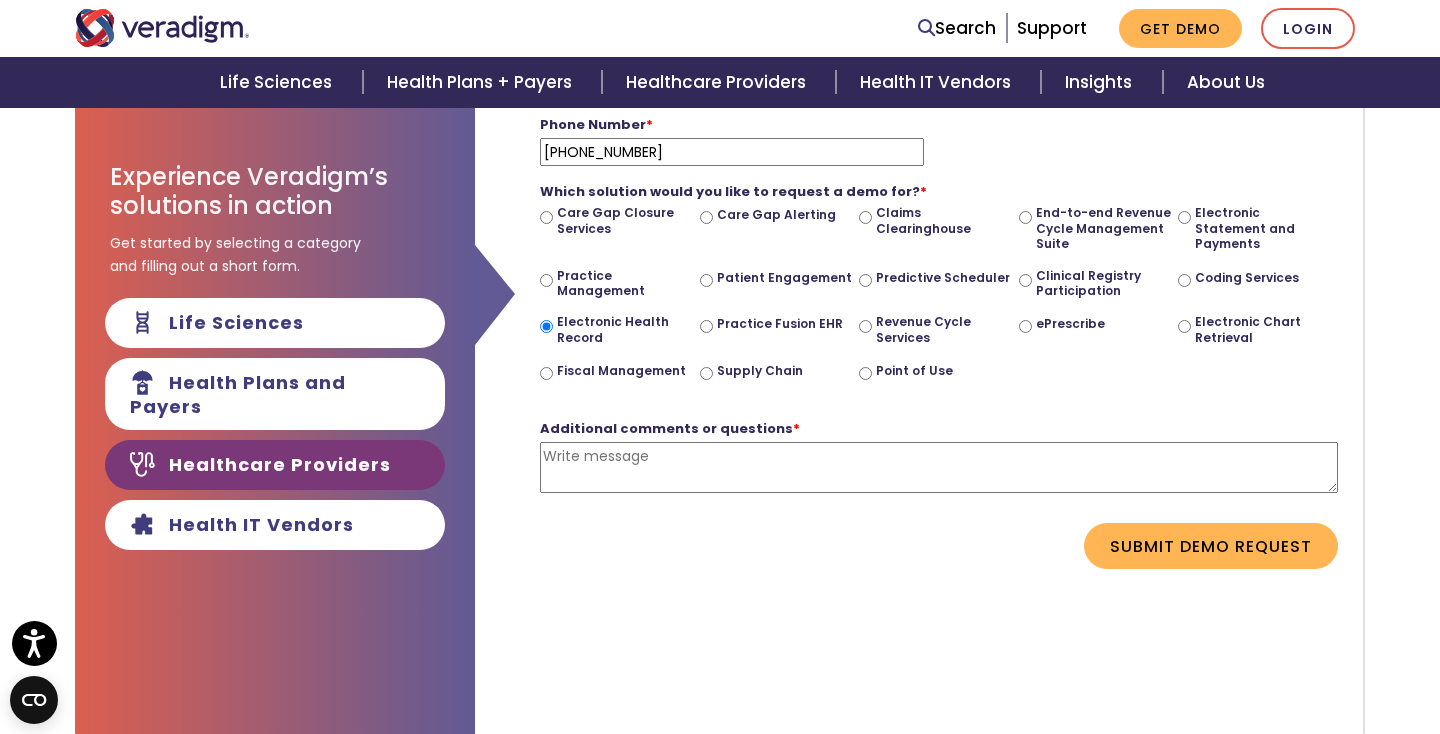 scroll, scrollTop: 406, scrollLeft: 0, axis: vertical 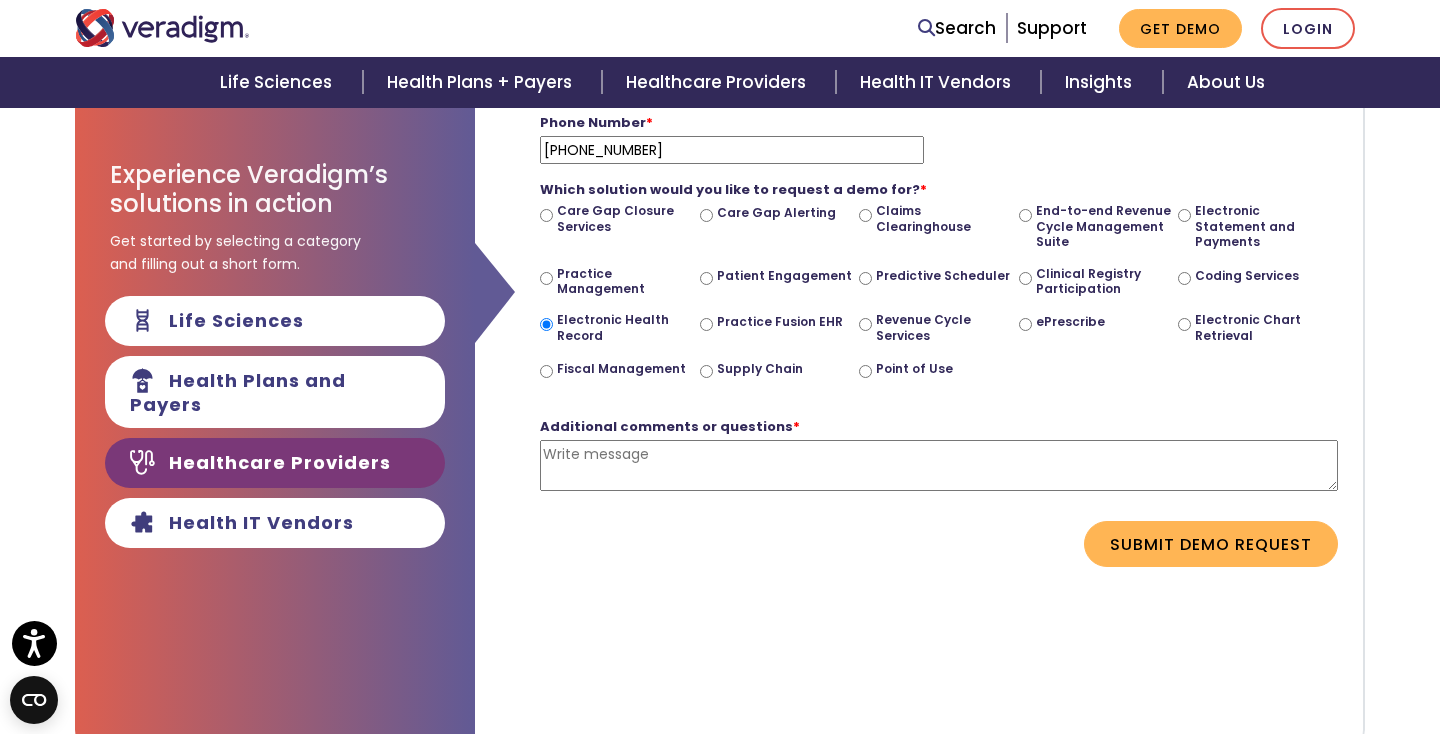 type on "[PHONE_NUMBER]" 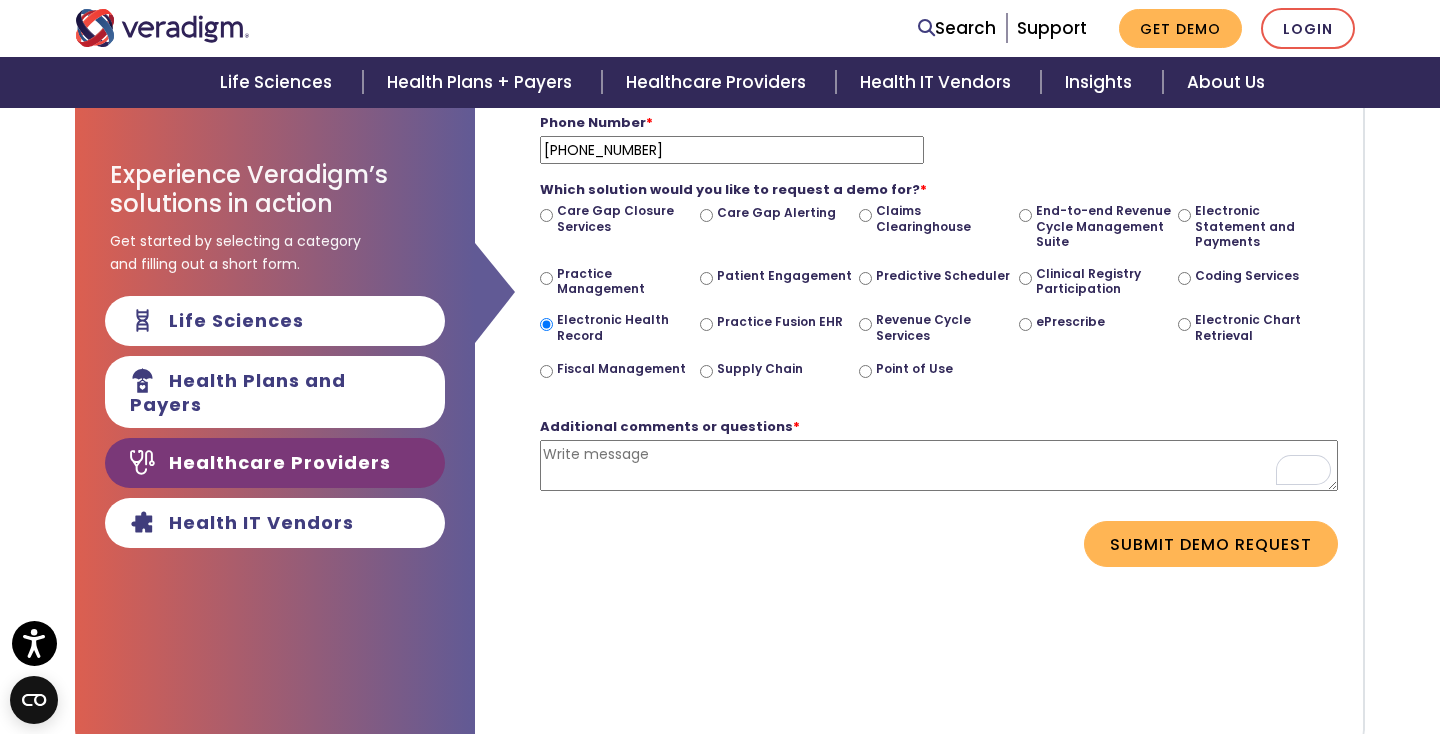 paste on "Hello,
I hope this message finds you well.
We are in the process of selecting an EMR system for our new urgent care clinic located in [CITY], [STATE]. Our facility will primarily be staffed by midlevel providers (NPs and PAs), with an expected team of 4–5 credentialed providers.
At this stage, we would like to request the following information:
Pricing details for your EMR solution, including any start-up fees, monthly subscription costs, and additional charges for features or user licenses.
A link to a demo or recorded walkthrough that our clinical team can review to better understand your platform’s functionality and user interface.
We are looking for a system that is intuitive, efficient, and designed to support urgent care workflows. Please feel free to include any brochures, comparison sheets, or other materials that might help in our evaluation.
Thank you in advance for your assistance. We look forward to your response.
Best regards,
[FIRST] [LAST]
[PHONE]" 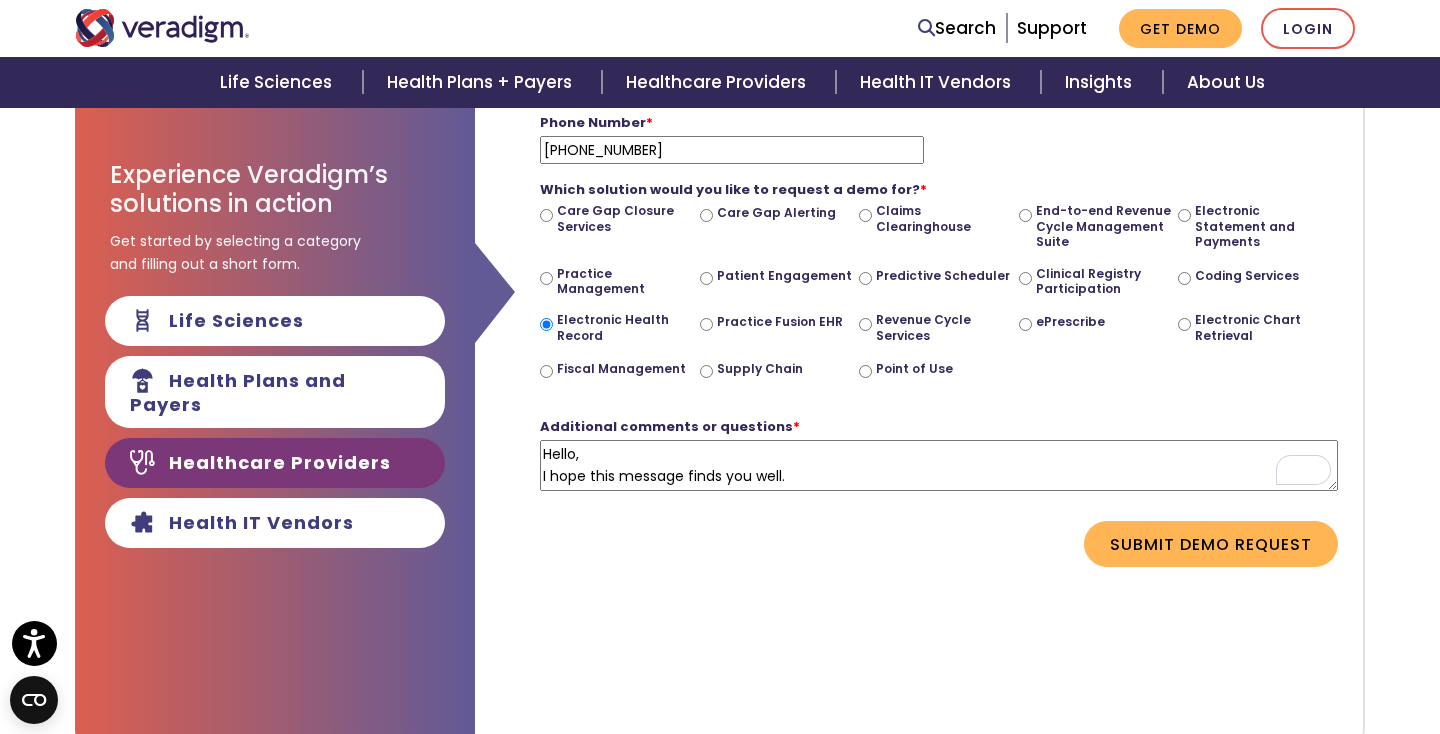 scroll, scrollTop: 511, scrollLeft: 0, axis: vertical 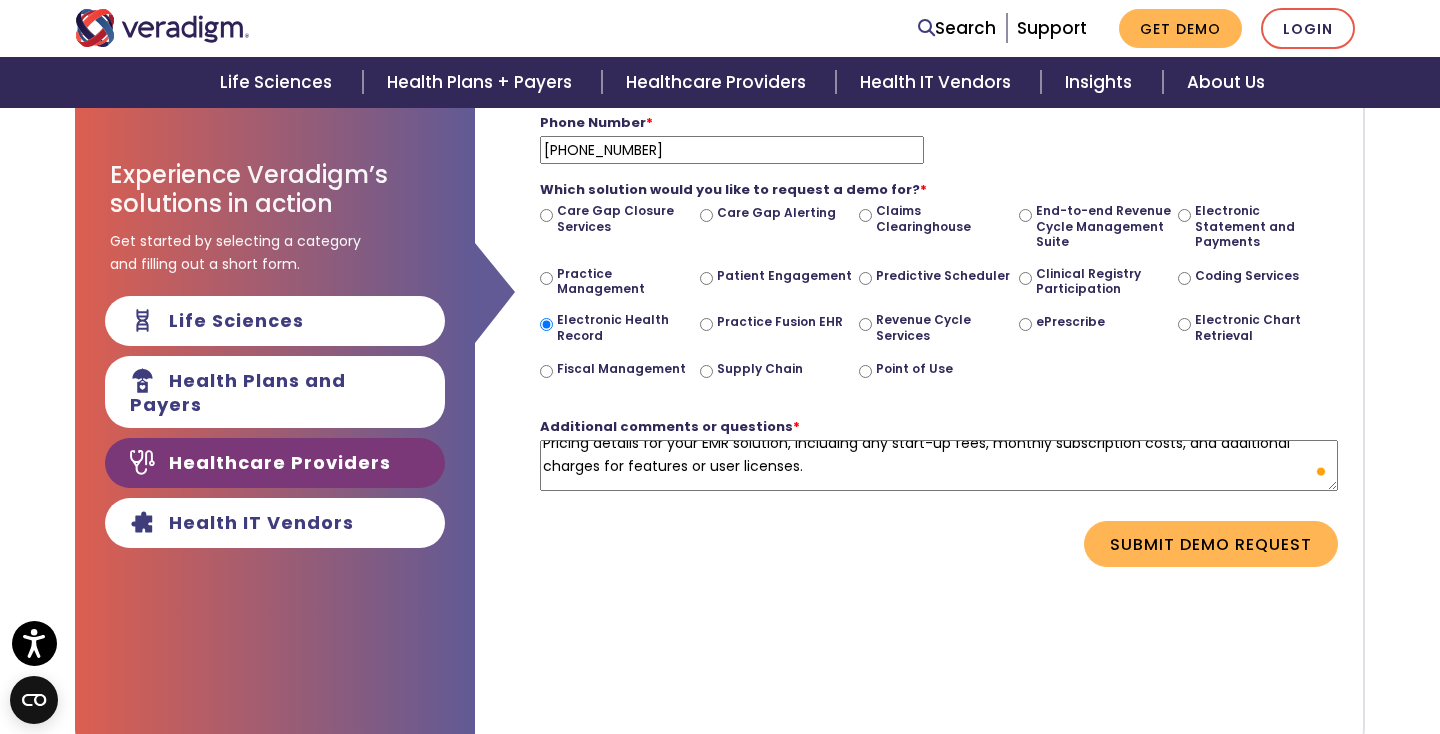 click on "Hello,
I hope this message finds you well.
We are in the process of selecting an EMR system for our new urgent care clinic located in [CITY], [STATE]. Our facility will primarily be staffed by midlevel providers (NPs and PAs), with an expected team of 4–5 credentialed providers.
At this stage, we would like to request the following information:
Pricing details for your EMR solution, including any start-up fees, monthly subscription costs, and additional charges for features or user licenses.
A link to a demo or recorded walkthrough that our clinical team can review to better understand your platform’s functionality and user interface.
We are looking for a system that is intuitive, efficient, and designed to support urgent care workflows. Please feel free to include any brochures, comparison sheets, or other materials that might help in our evaluation.
Thank you in advance for your assistance. We look forward to your response.
Best regards,
[FIRST] [LAST]
[PHONE]" at bounding box center [939, 465] 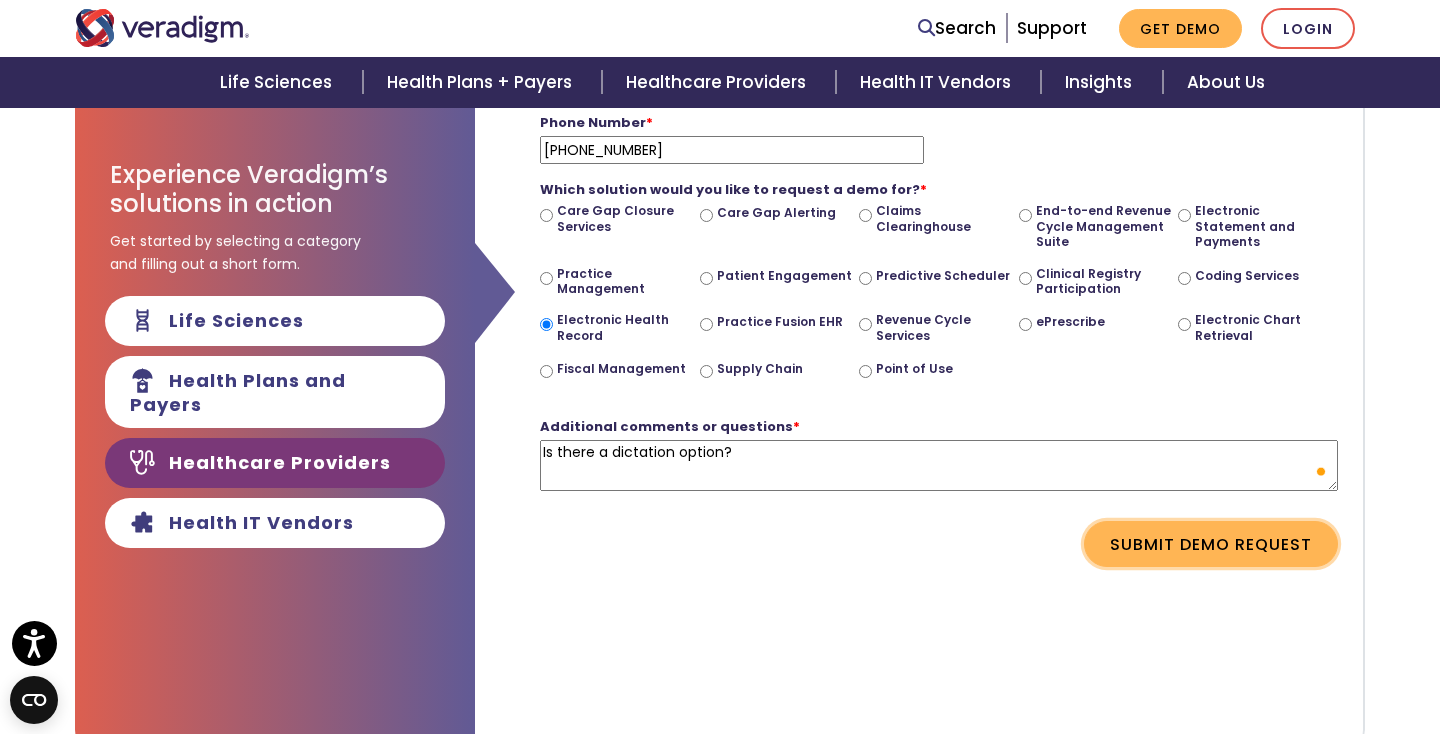 type on "Hello,
I hope this message finds you well.
We are in the process of selecting an EMR system for our new urgent care clinic located in [CITY], [STATE]. Our facility will primarily be staffed by midlevel providers (NPs and PAs), with an expected team of 4–5 credentialed providers.
At this stage, we would like to request the following information:
Pricing details for your EMR solution, including any start-up fees, monthly subscription costs, and additional charges for features or user licenses.
Is there a dictation option?
A link to a demo or recorded walkthrough that our clinical team can review to better understand your platform’s functionality and user interface.
We are looking for a system that is intuitive, efficient, and designed to support urgent care workflows. Please feel free to include any brochures, comparison sheets, or other materials that might help in our evaluation.
Thank you in advance for your assistance. We look forward to your response.
Best regards,
[FIRST] [LAST]
[PHONE]" 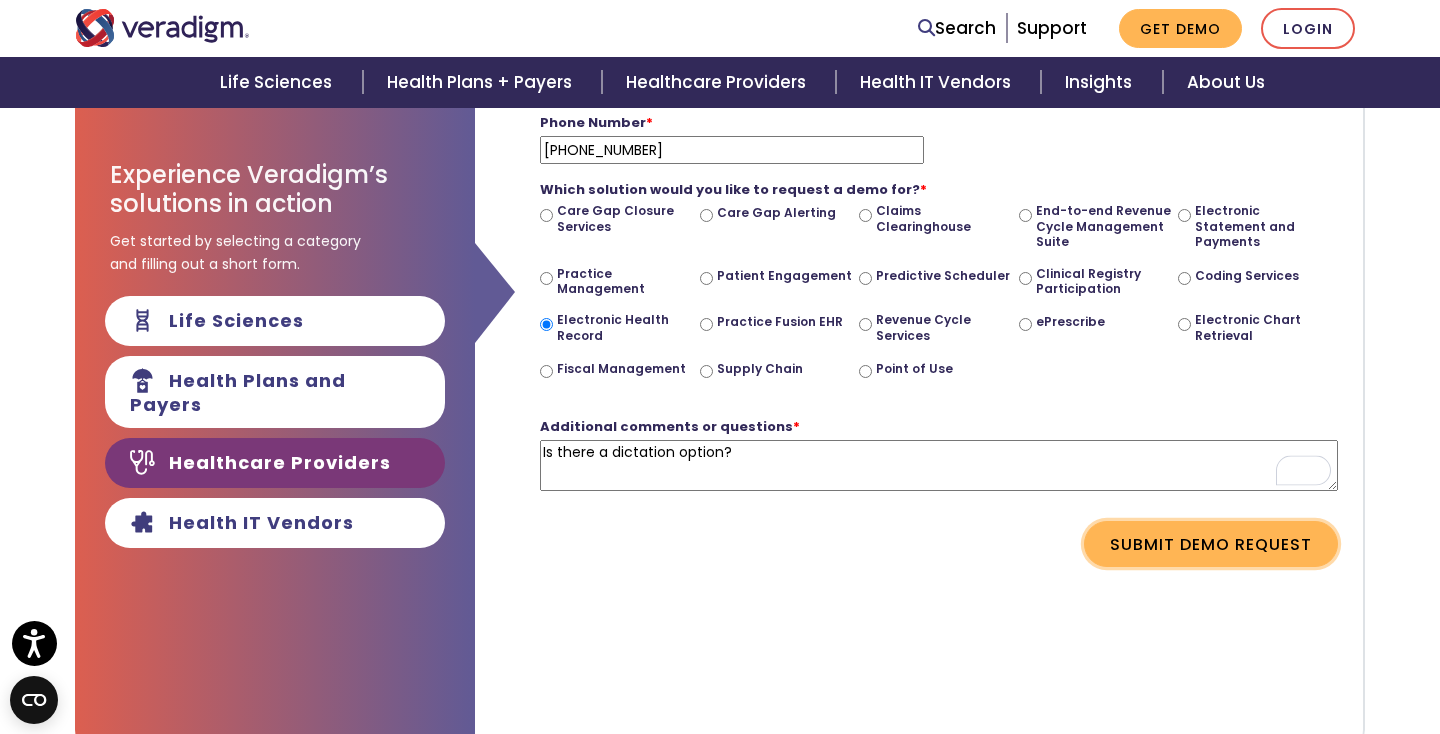 click on "Submit Demo Request" at bounding box center [1211, 544] 